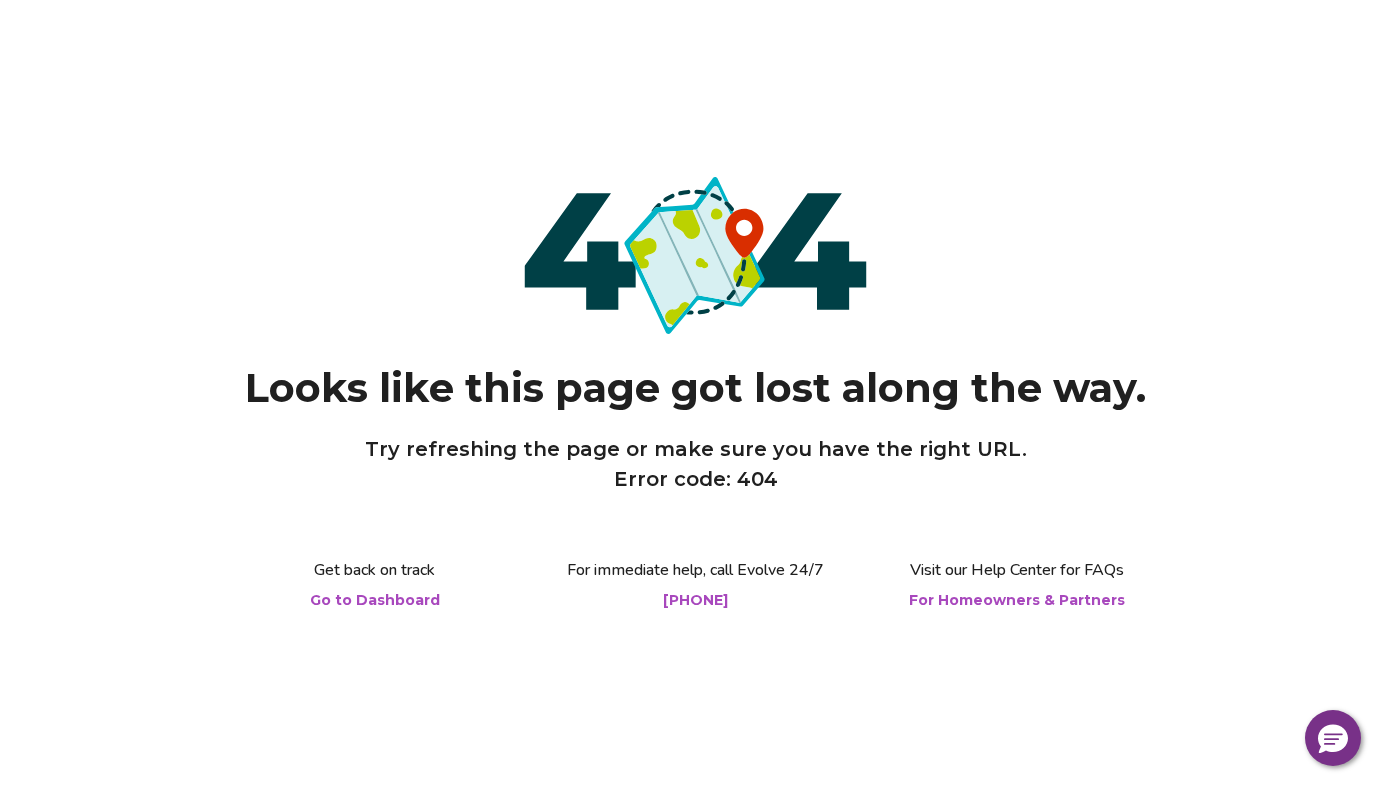 scroll, scrollTop: 0, scrollLeft: 0, axis: both 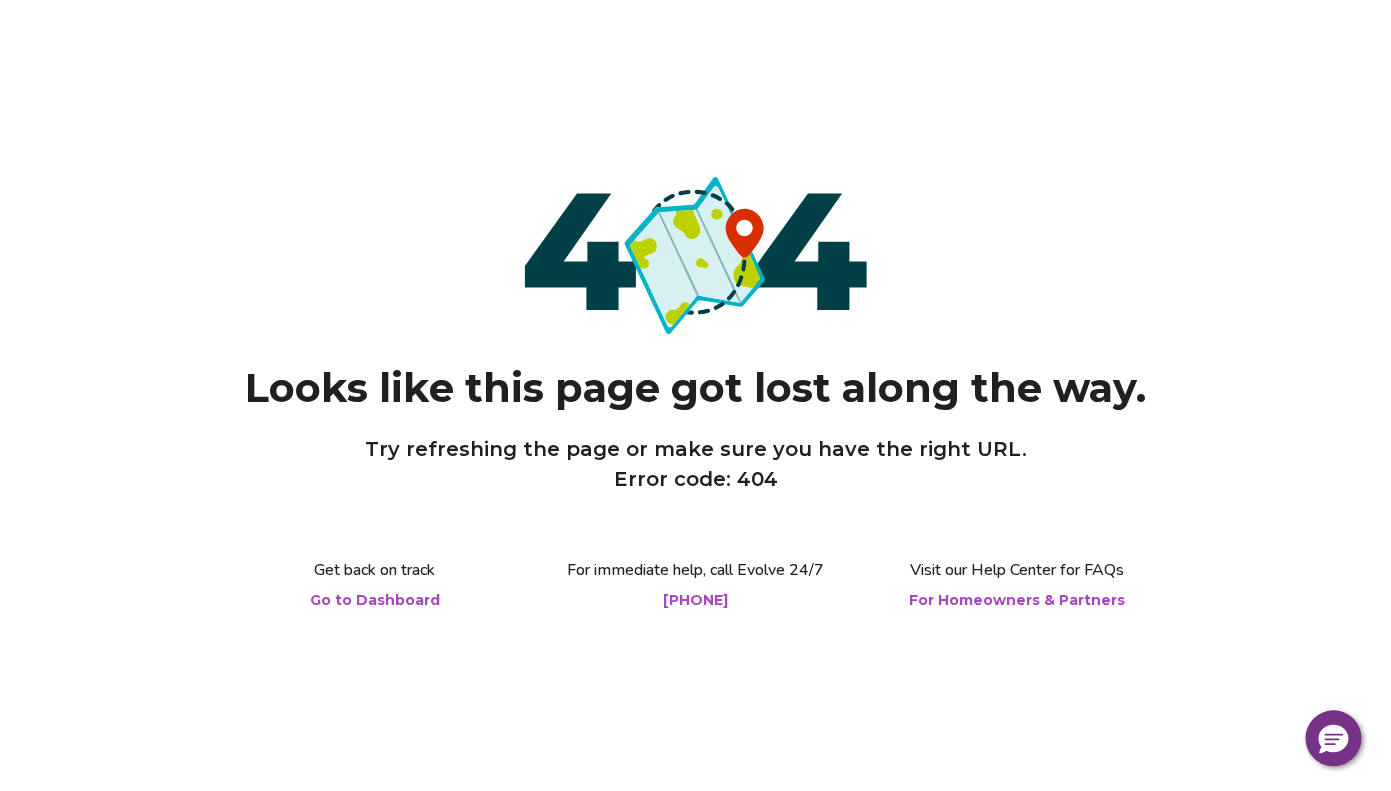 click on "Looks like this page got lost along the way. Try refreshing the page or make sure you have the right URL. Error code: 404" at bounding box center (695, 335) 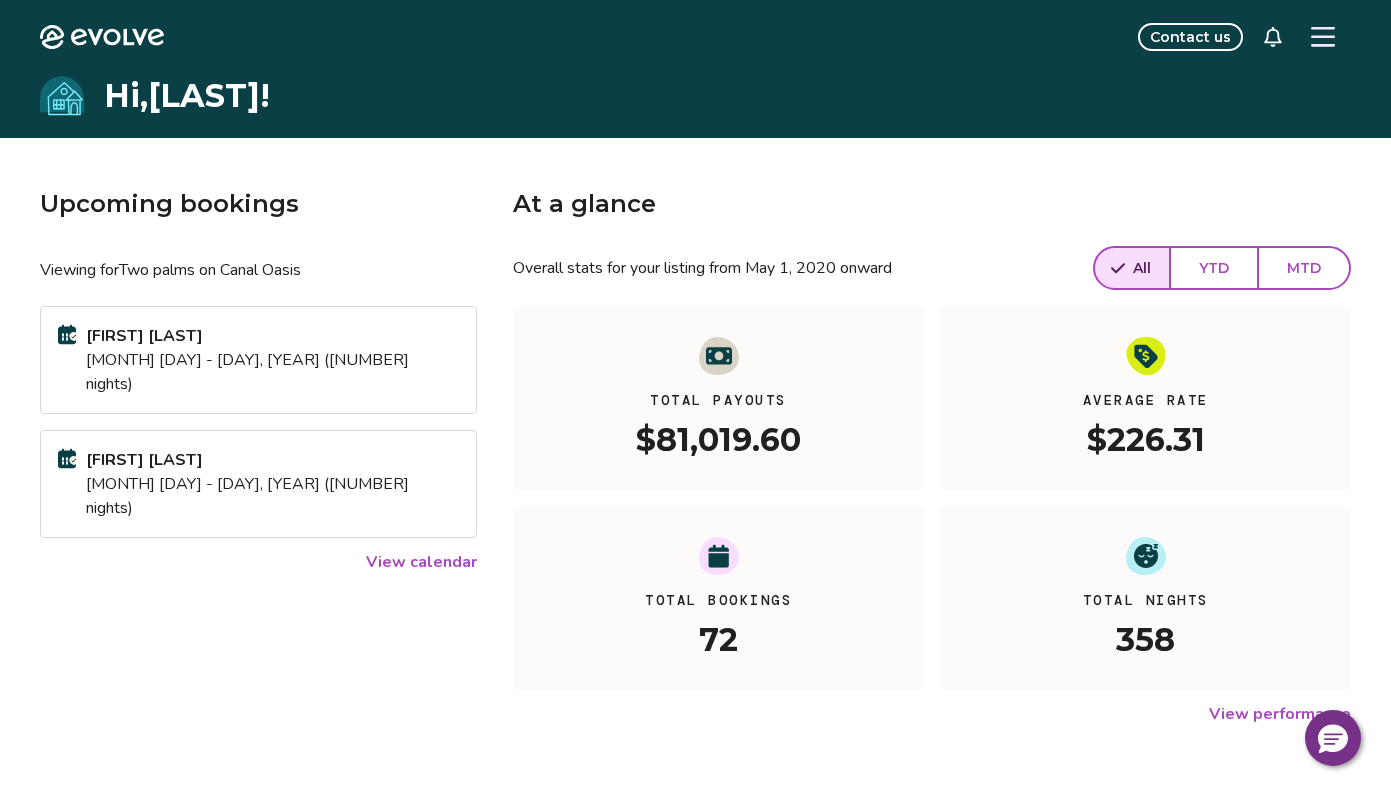 scroll, scrollTop: 0, scrollLeft: 0, axis: both 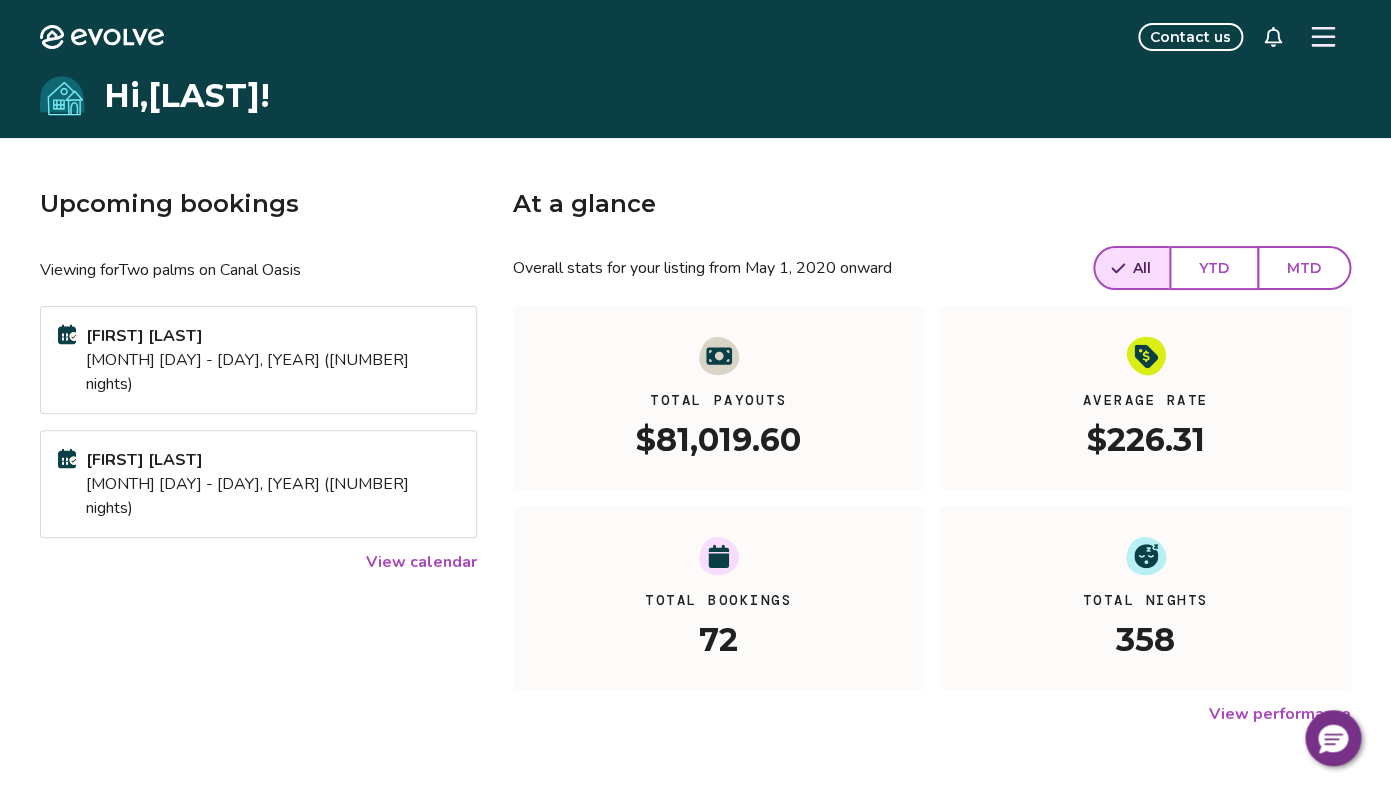 click 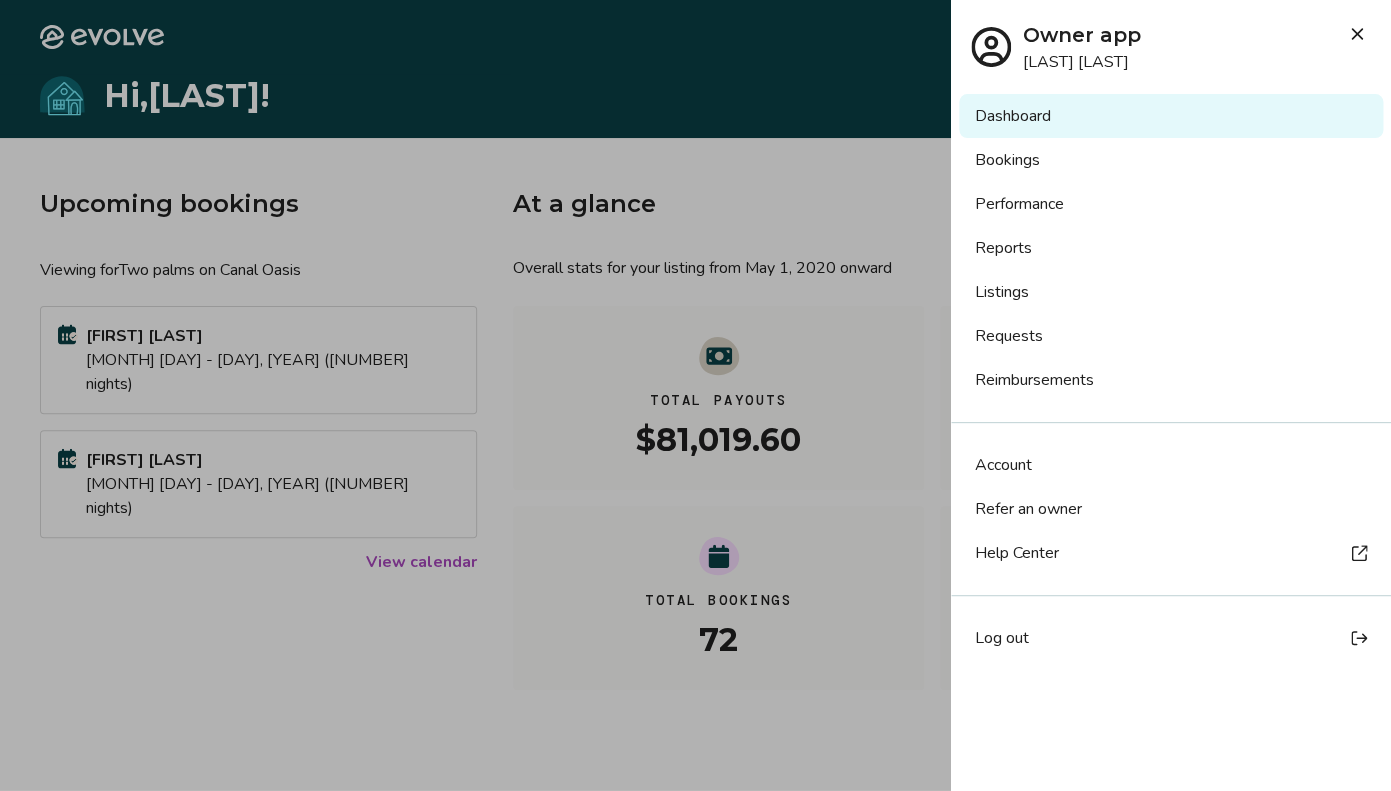 click on "Bookings" at bounding box center (1171, 160) 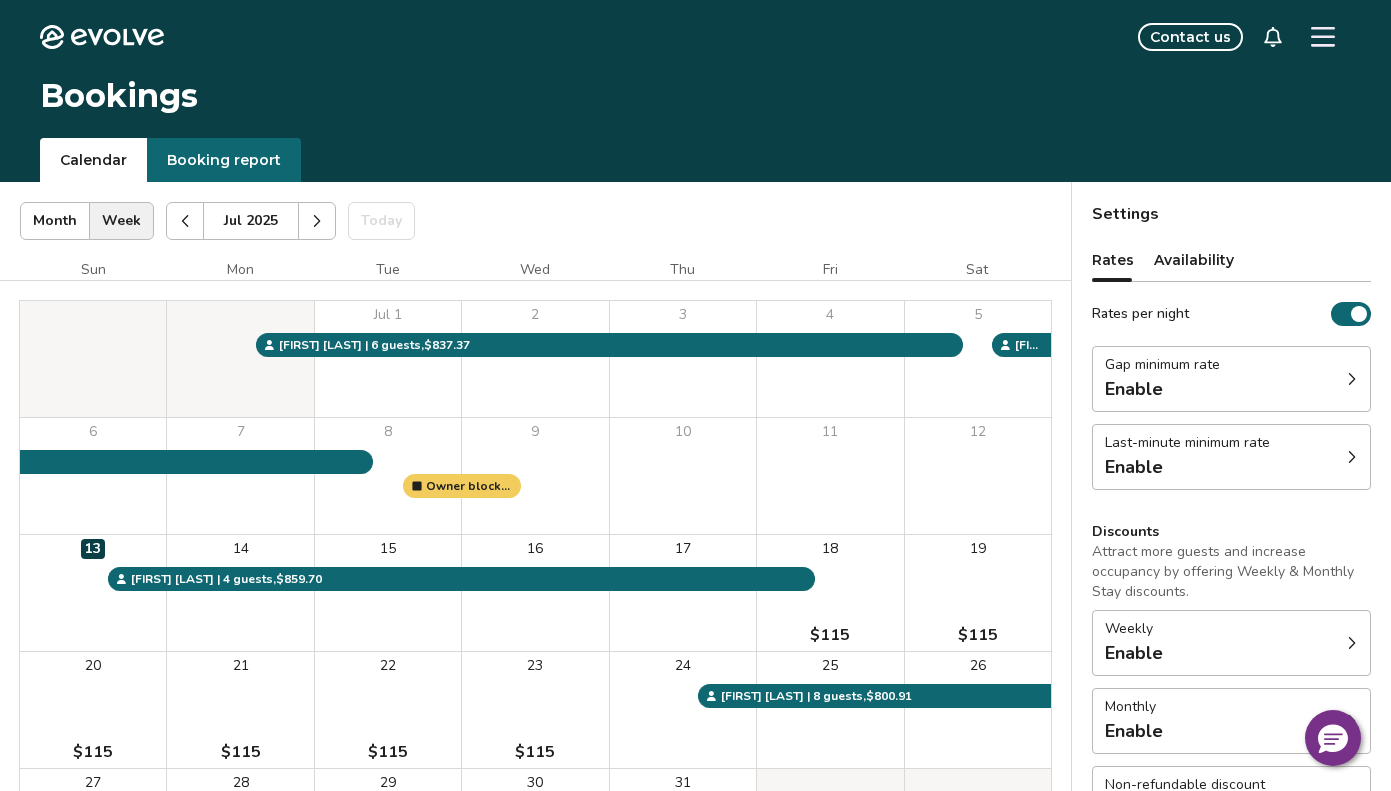scroll, scrollTop: 0, scrollLeft: 0, axis: both 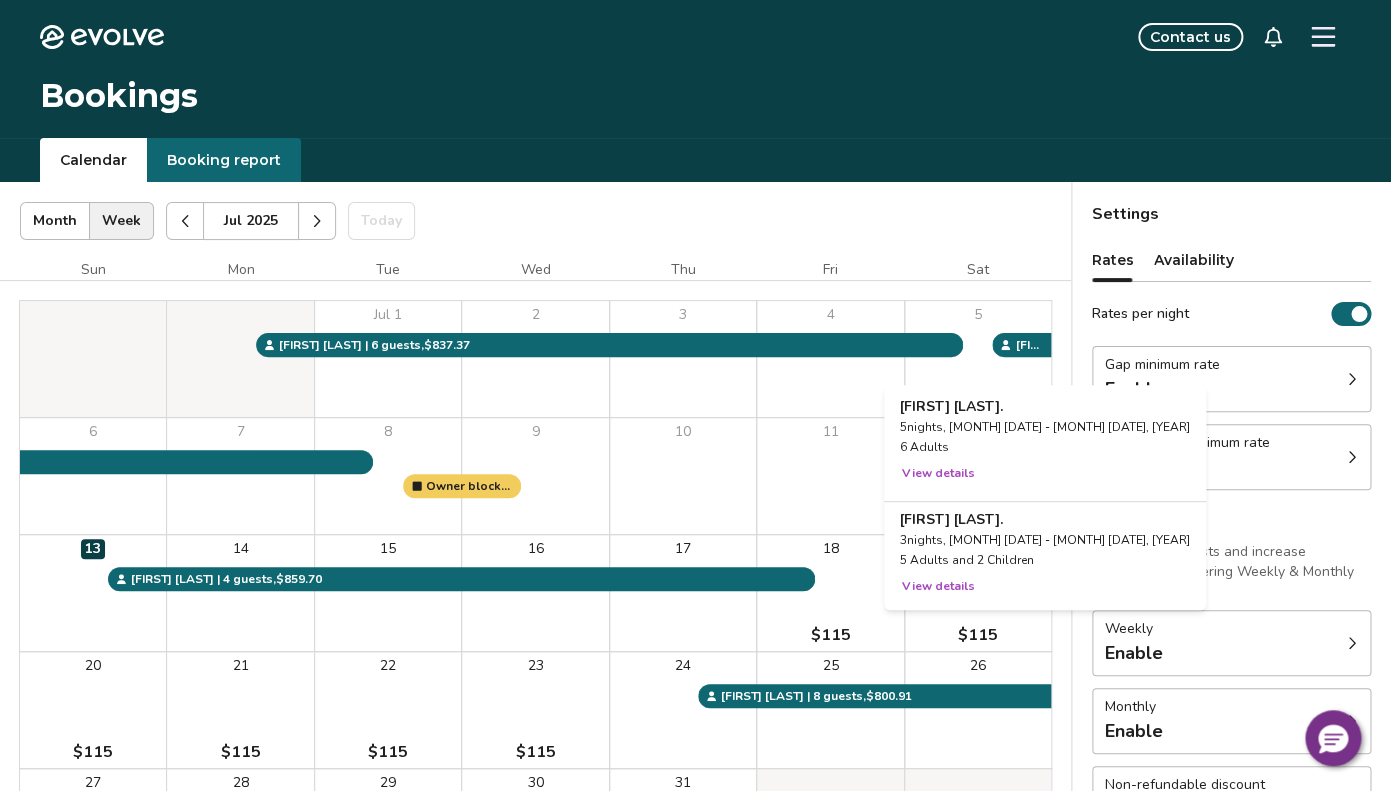 click on "5" at bounding box center (978, 359) 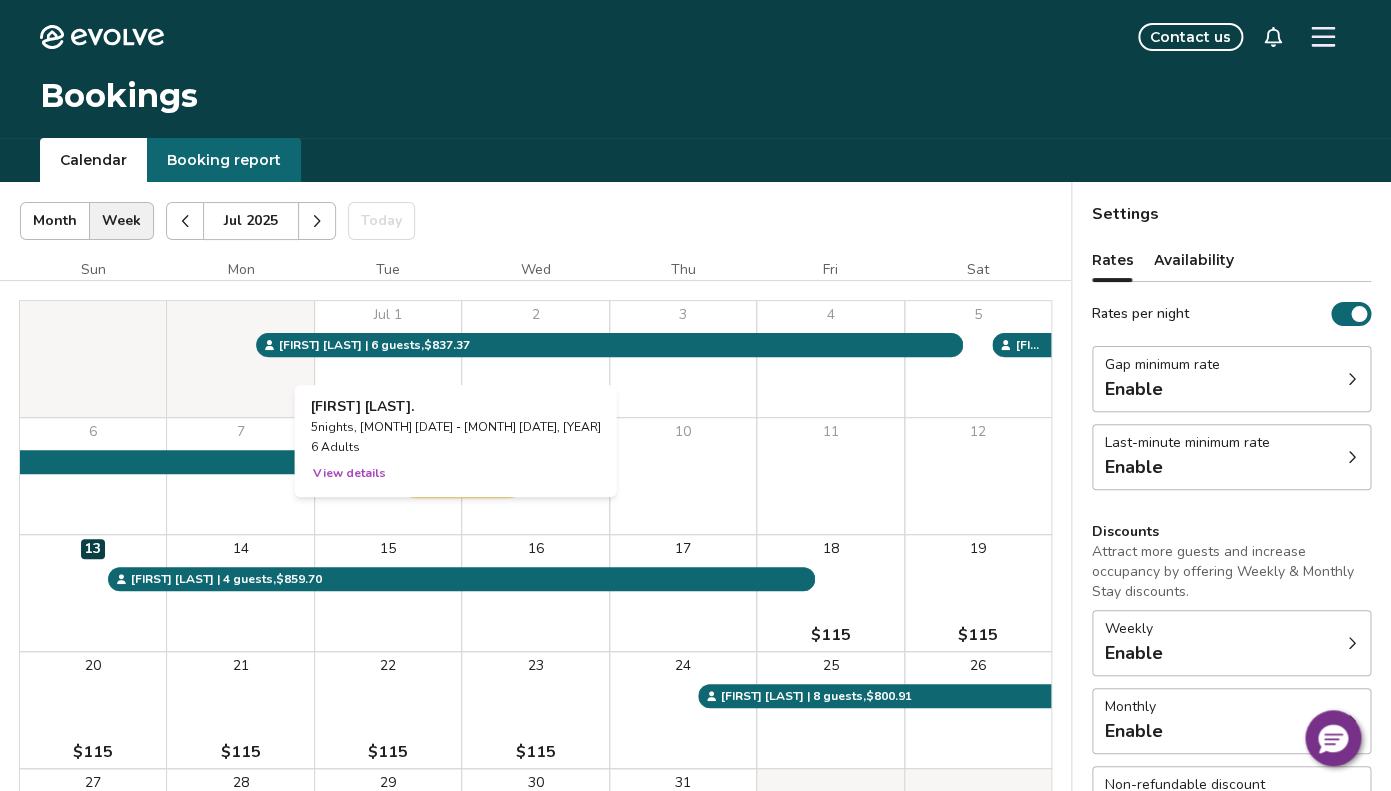 click on "Jul 1" at bounding box center (388, 359) 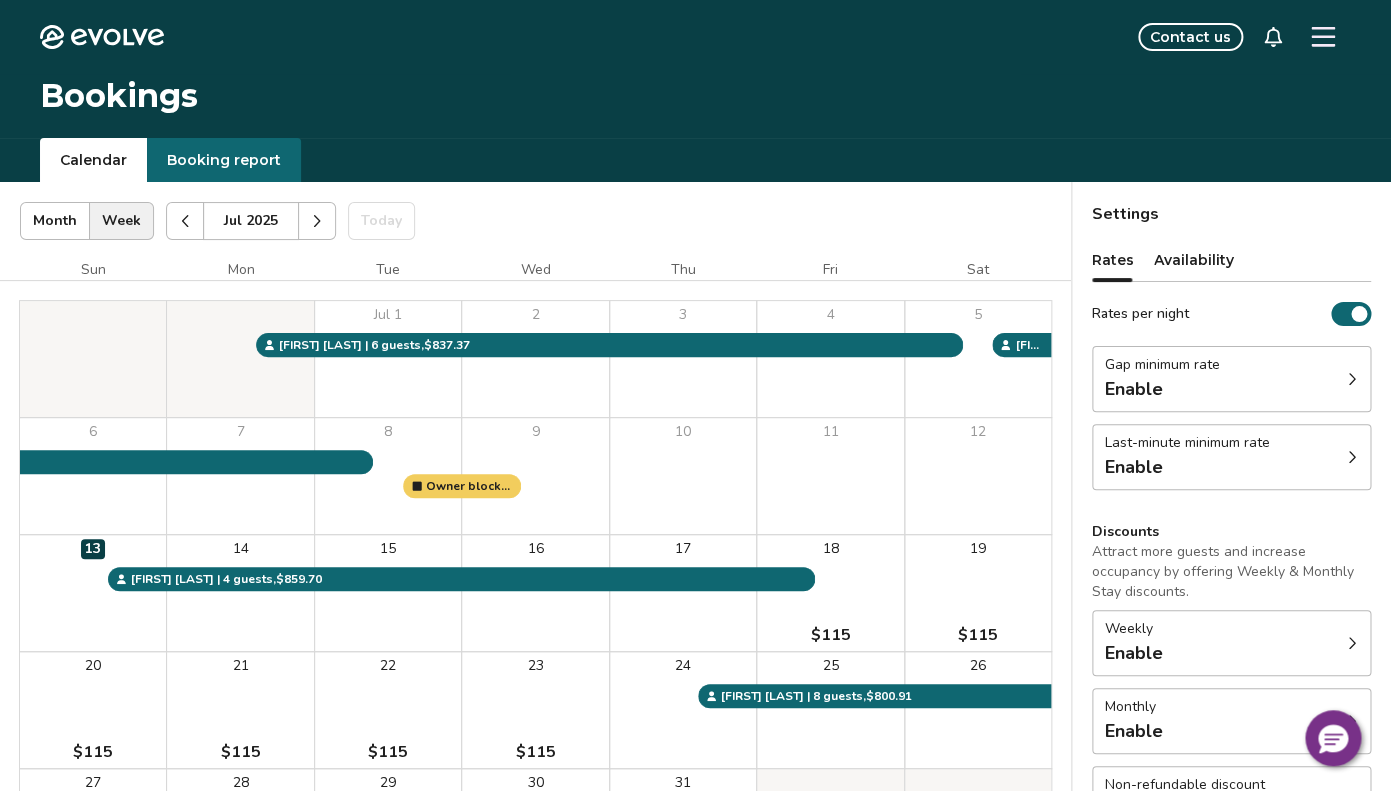 click at bounding box center [185, 221] 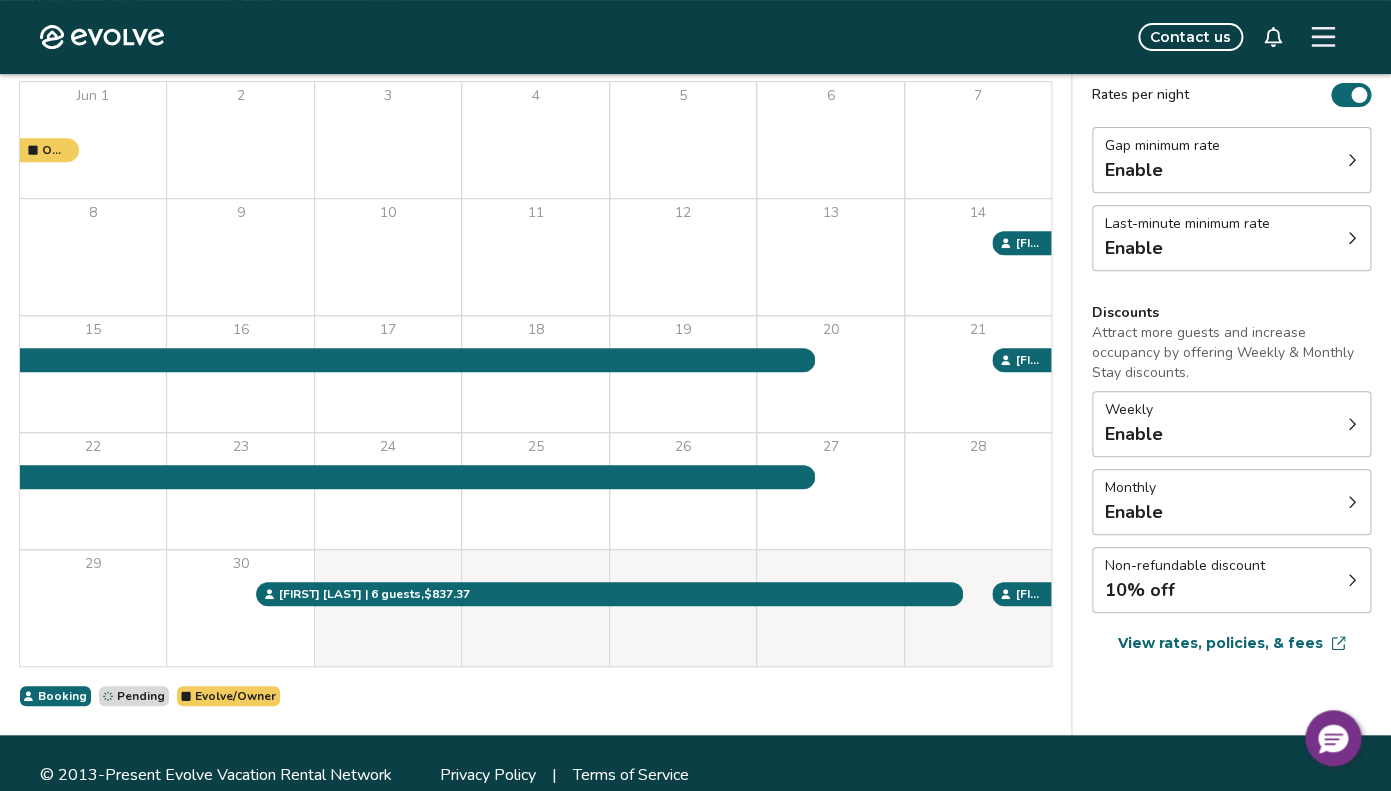 scroll, scrollTop: 243, scrollLeft: 0, axis: vertical 